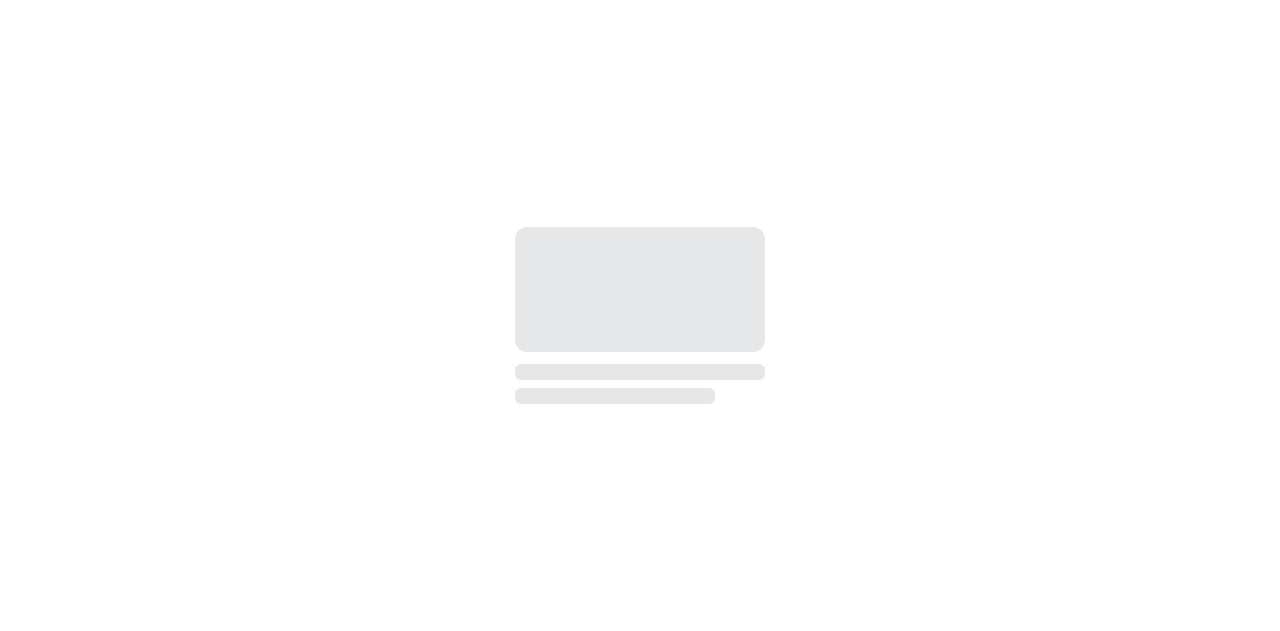 scroll, scrollTop: 0, scrollLeft: 0, axis: both 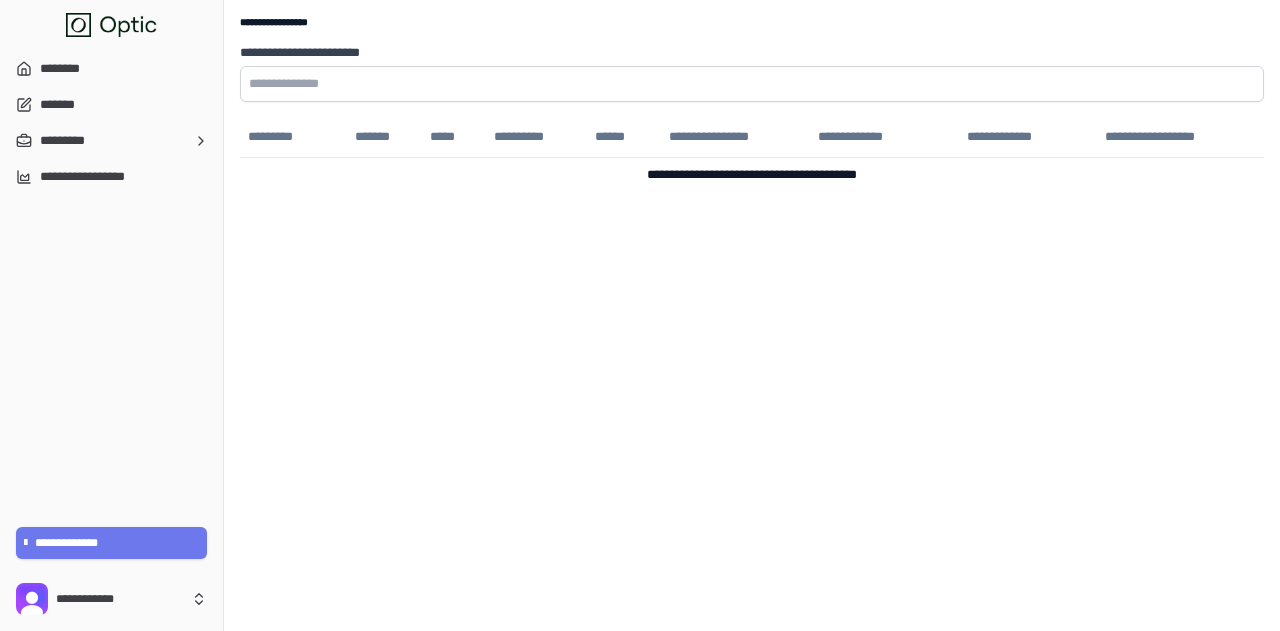 click on "**********" at bounding box center [752, 84] 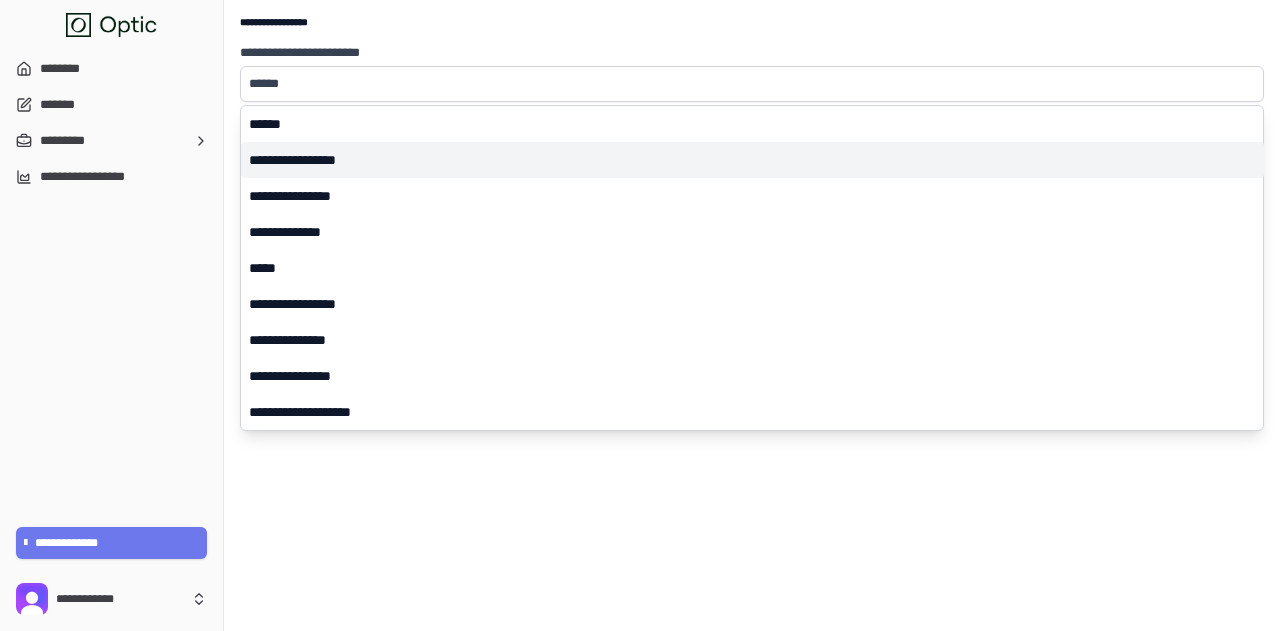 type on "******" 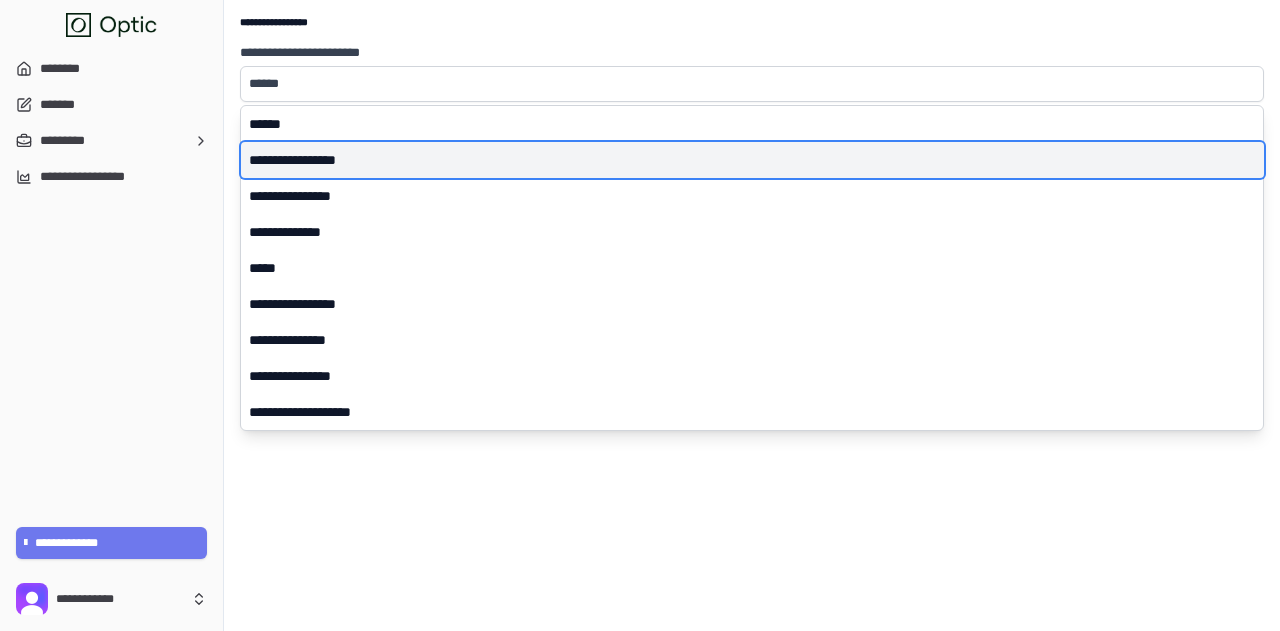 click on "**********" at bounding box center (752, 160) 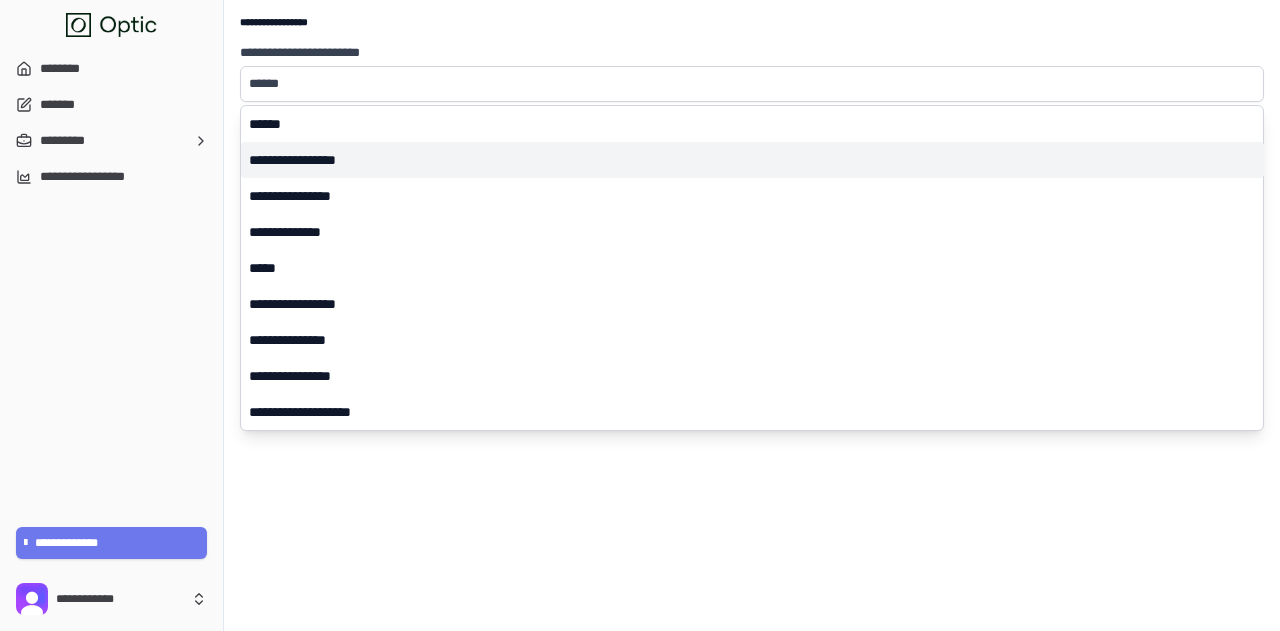 type 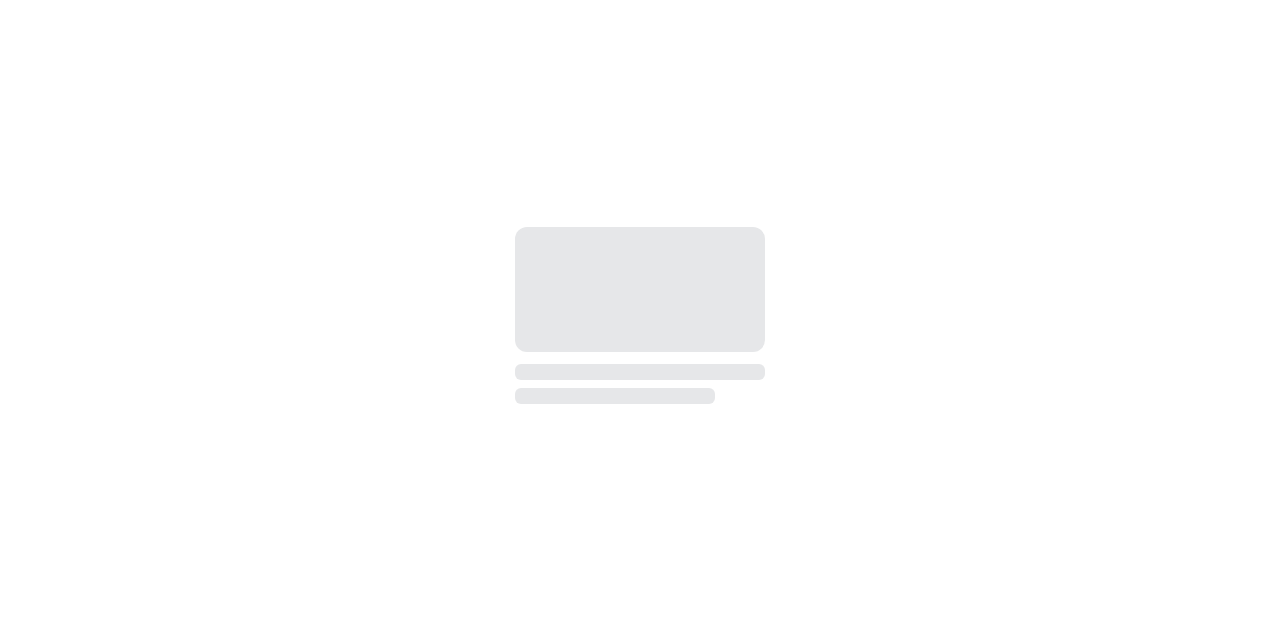 scroll, scrollTop: 0, scrollLeft: 0, axis: both 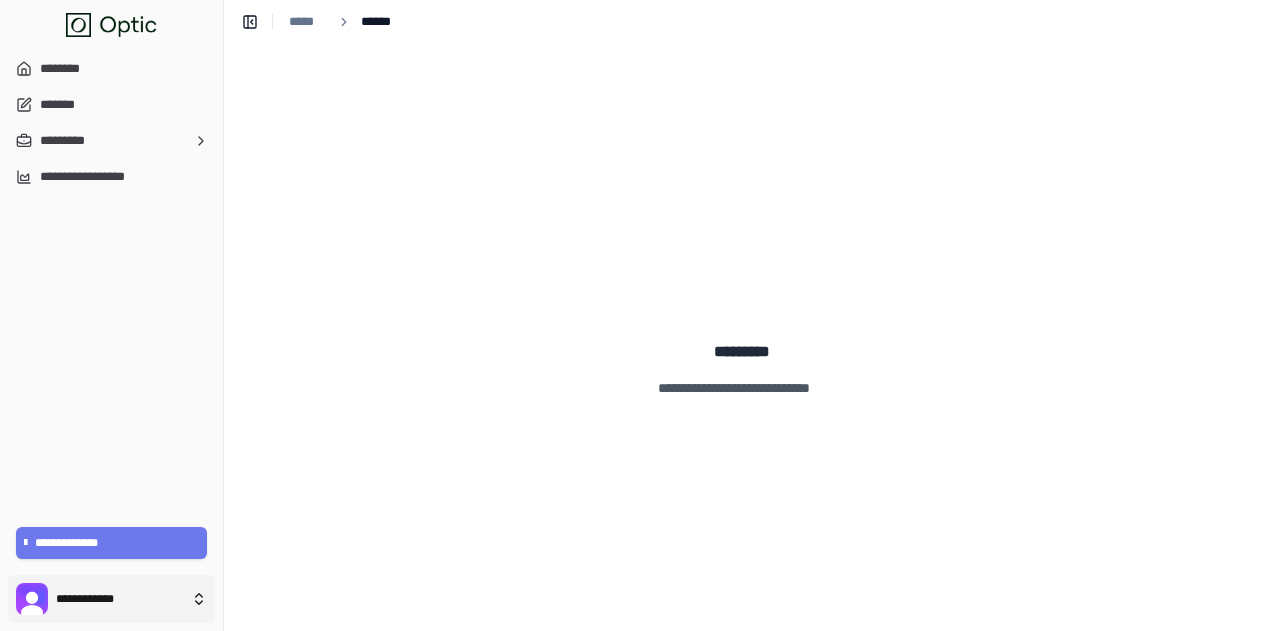 click on "**********" at bounding box center [640, 315] 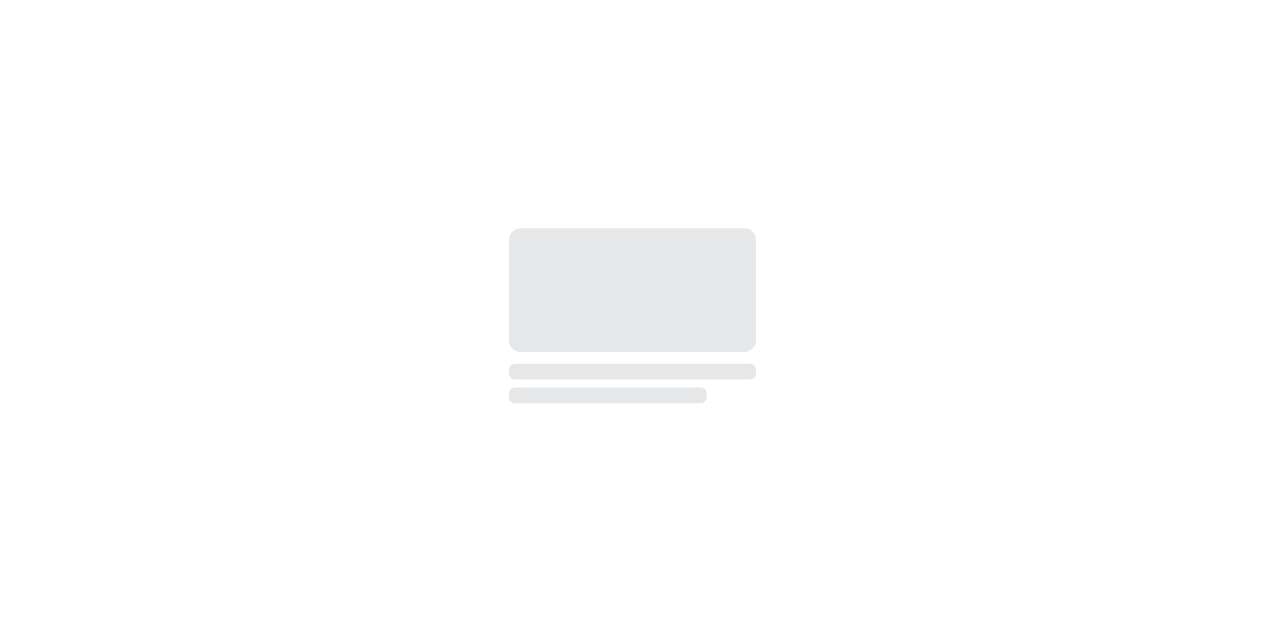 scroll, scrollTop: 0, scrollLeft: 0, axis: both 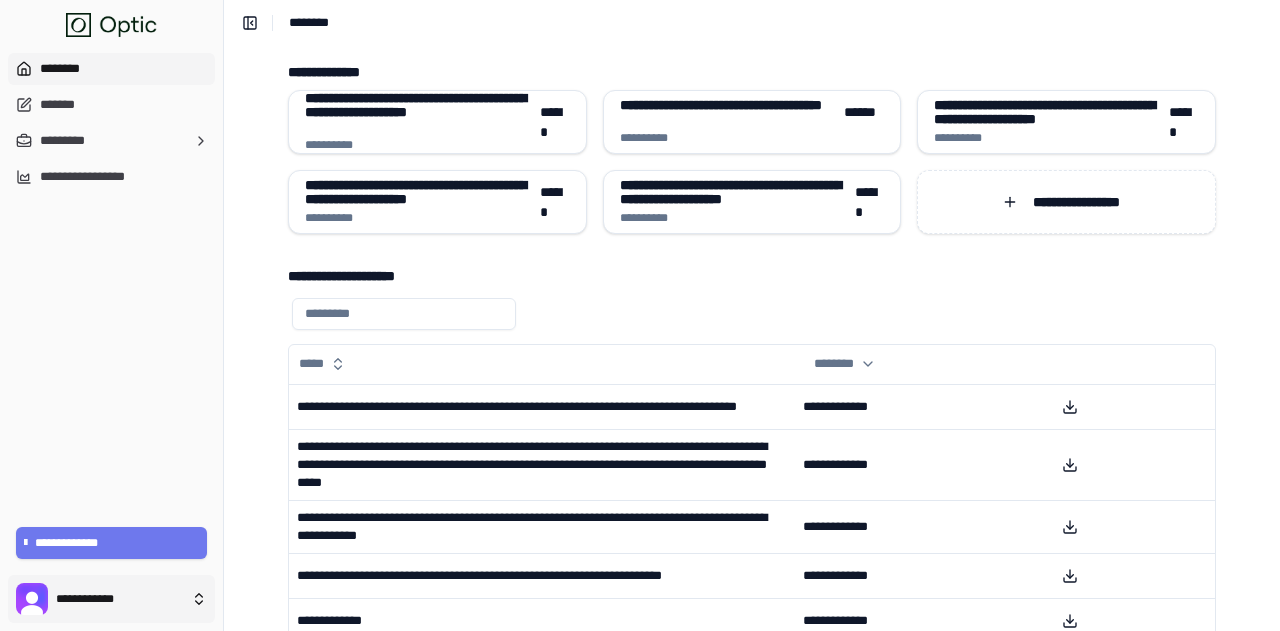 click on "**********" at bounding box center [640, 473] 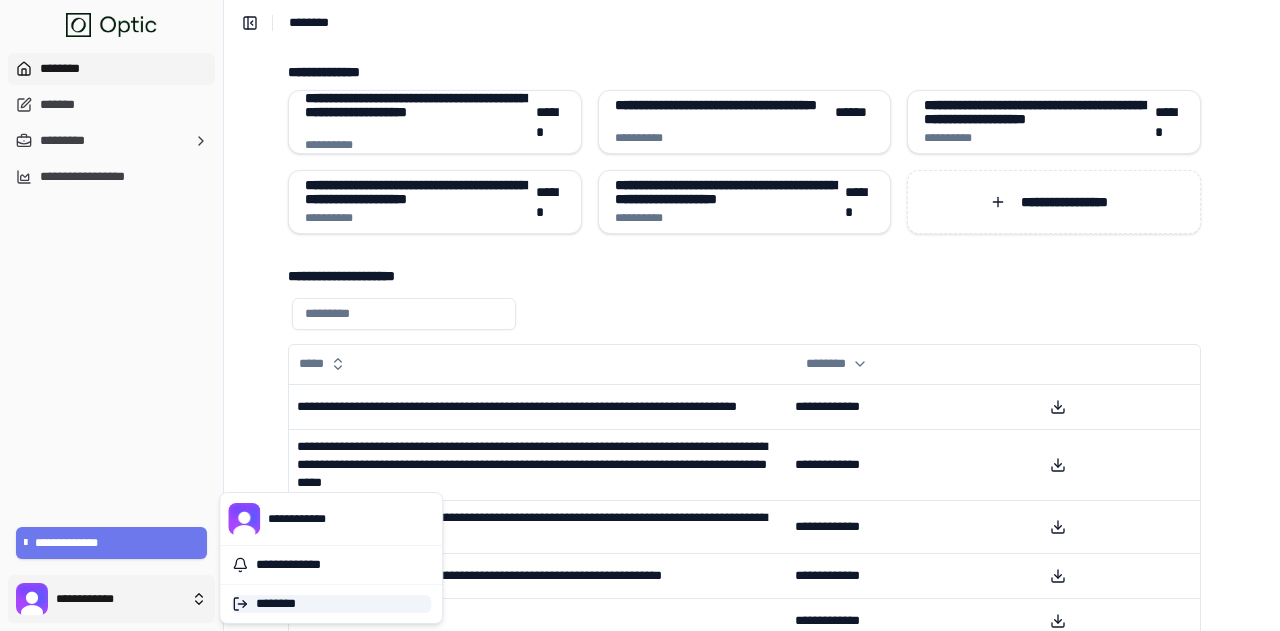 click on "********" at bounding box center [331, 604] 